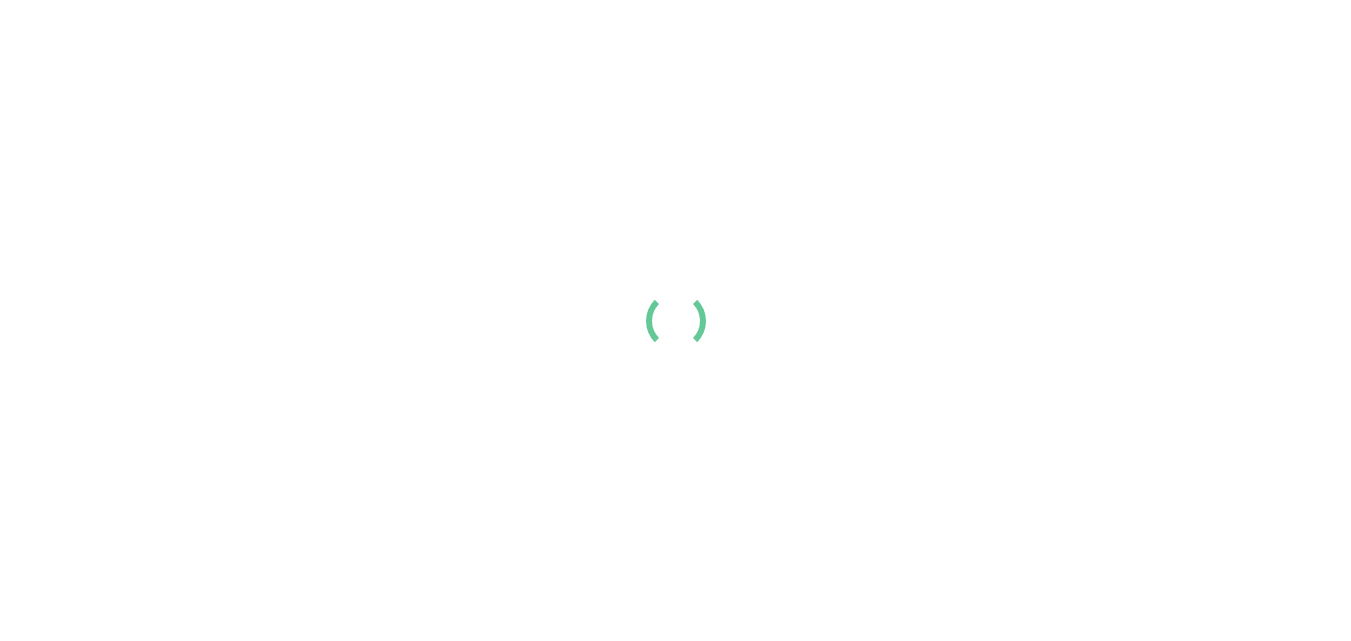 scroll, scrollTop: 0, scrollLeft: 0, axis: both 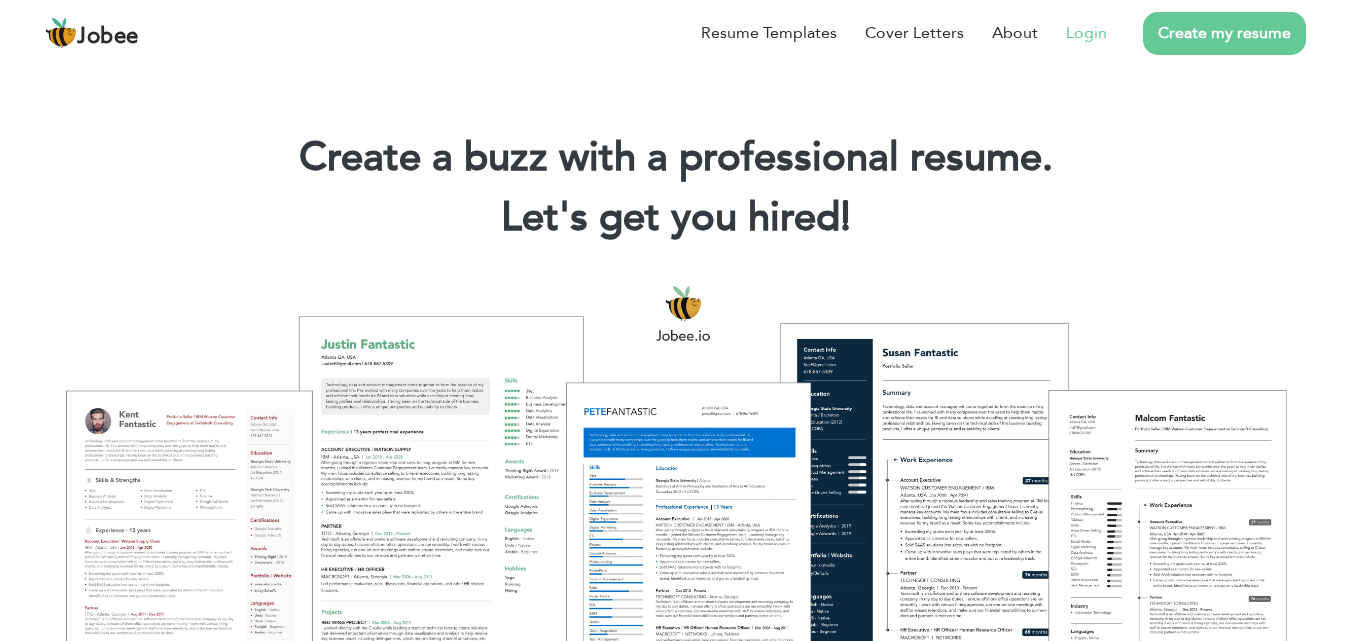 click on "Login" at bounding box center [1086, 33] 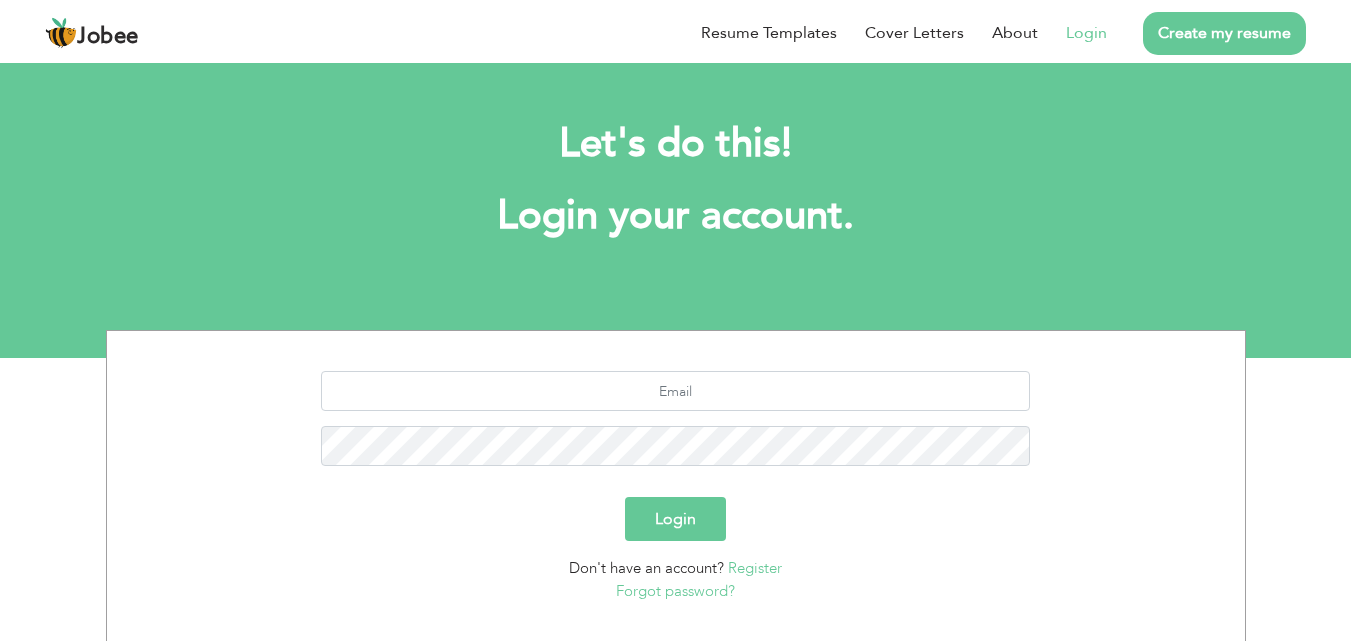 scroll, scrollTop: 0, scrollLeft: 0, axis: both 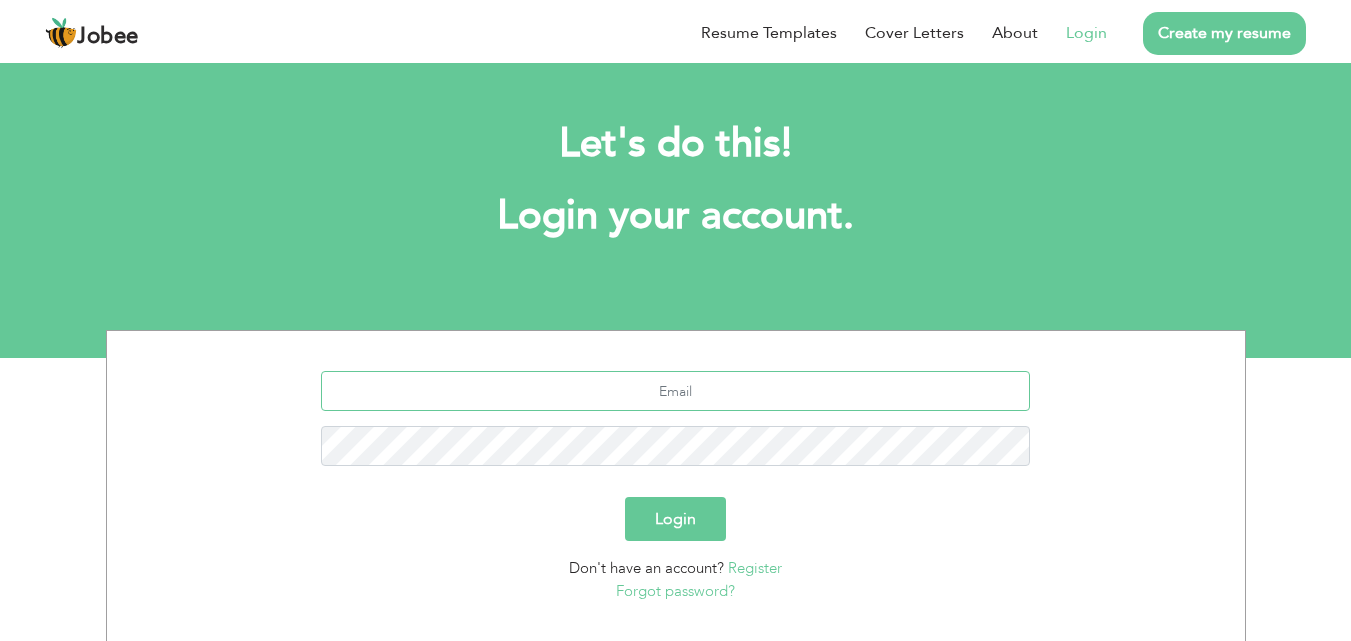 click at bounding box center [675, 391] 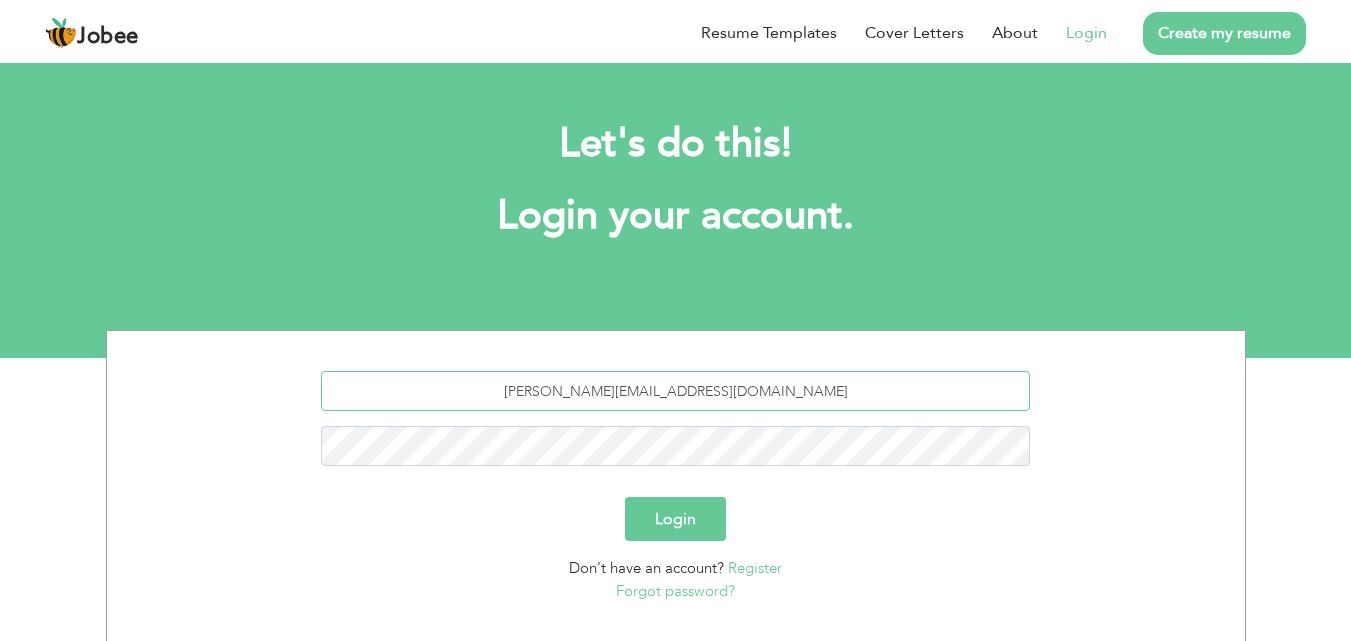 type on "manzoor-alam@live.com" 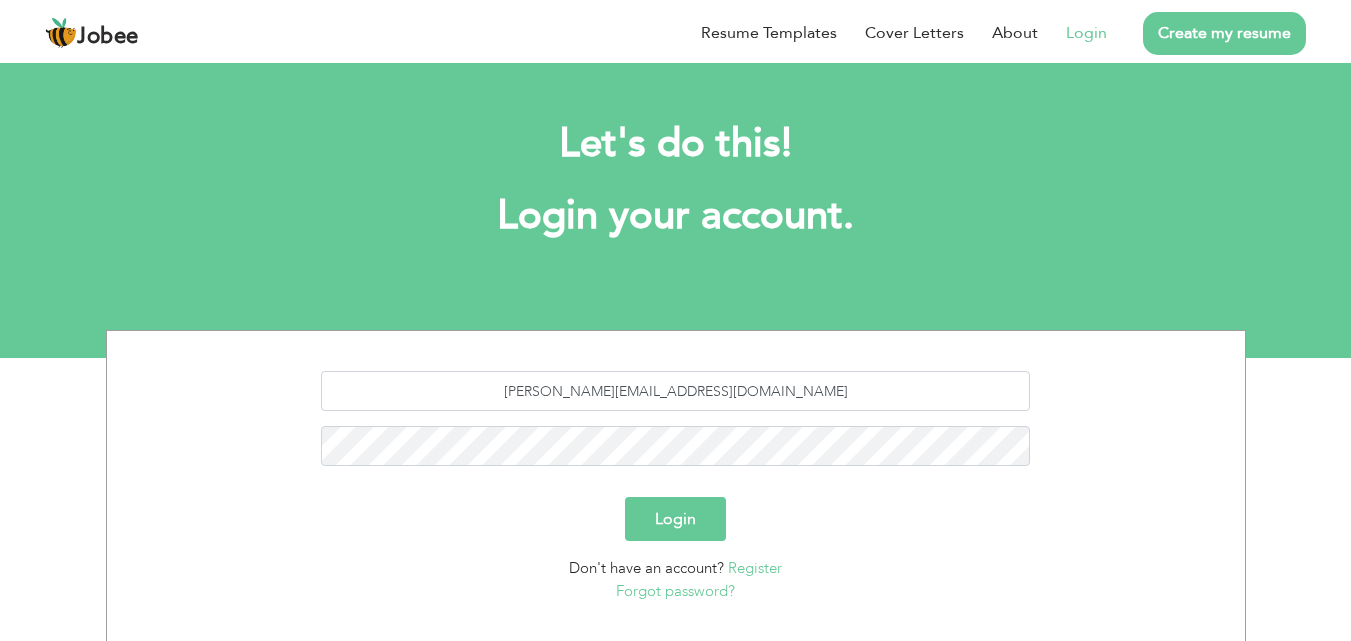 click on "Login" at bounding box center [675, 519] 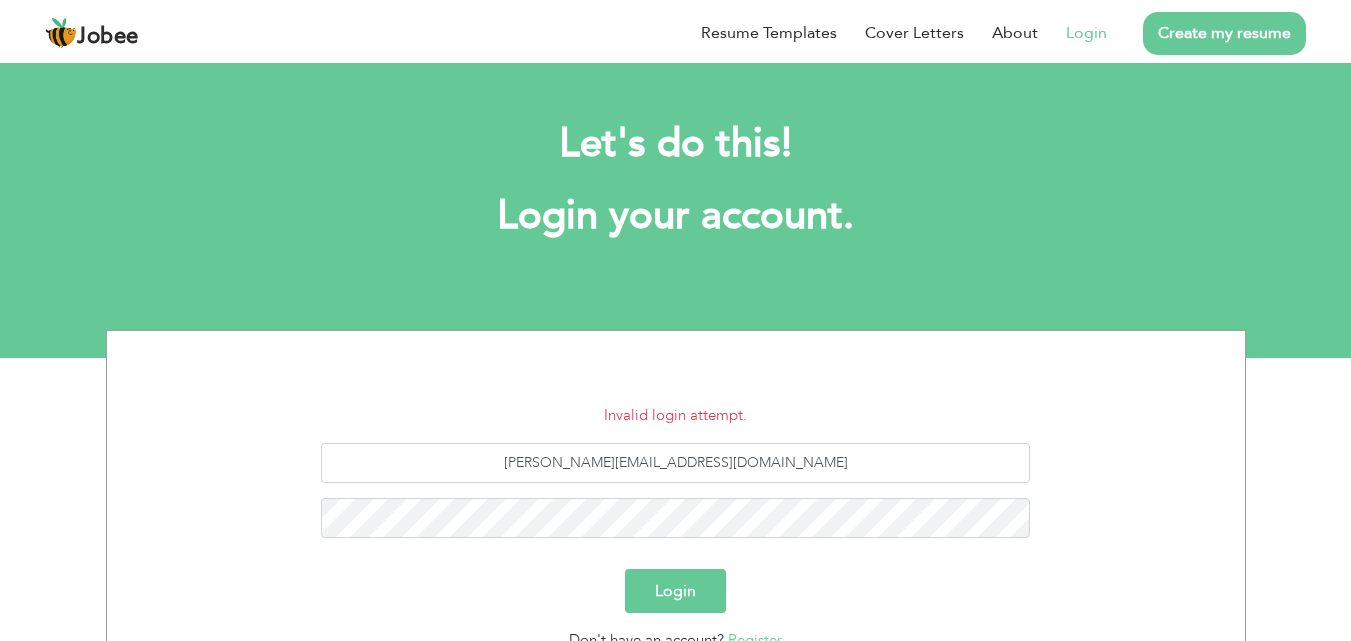 scroll, scrollTop: 0, scrollLeft: 0, axis: both 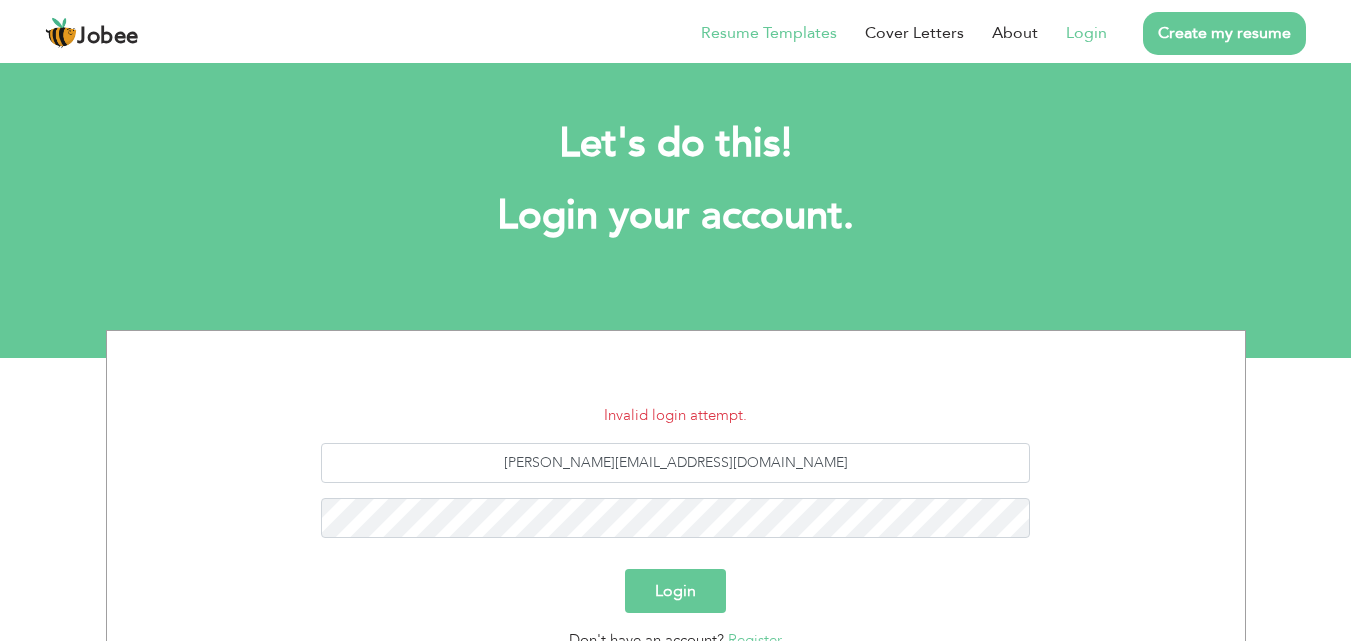 click on "Resume Templates" at bounding box center (769, 33) 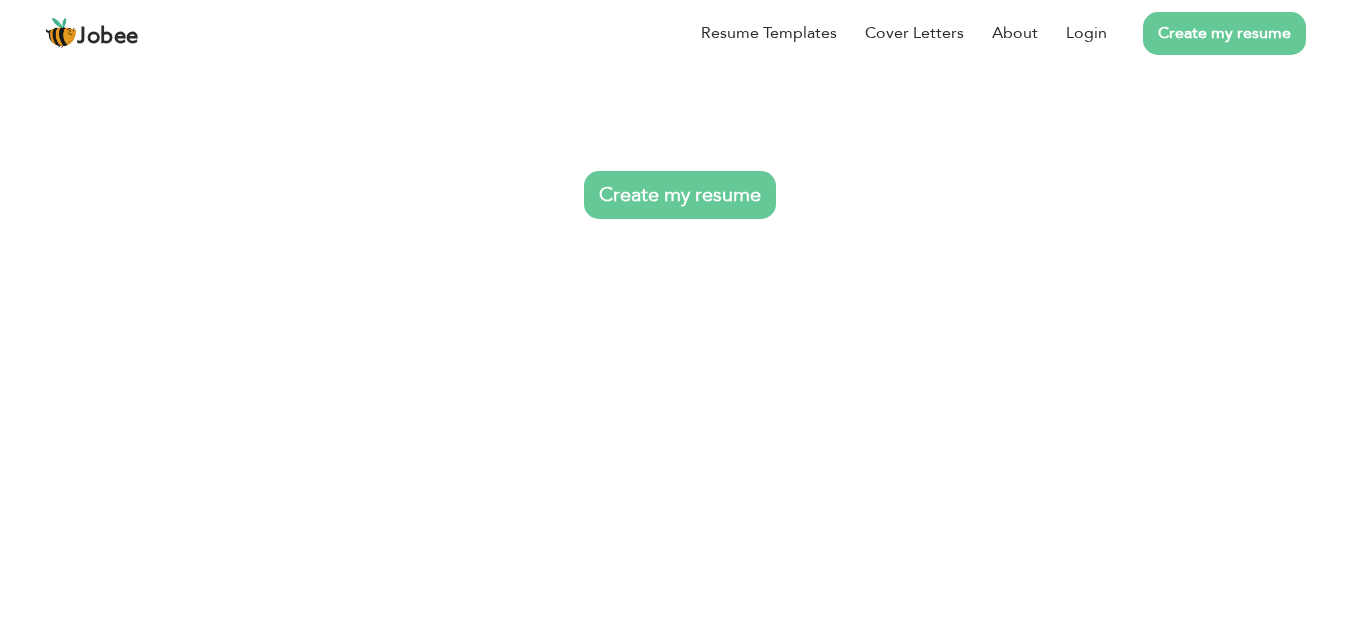 scroll, scrollTop: 0, scrollLeft: 0, axis: both 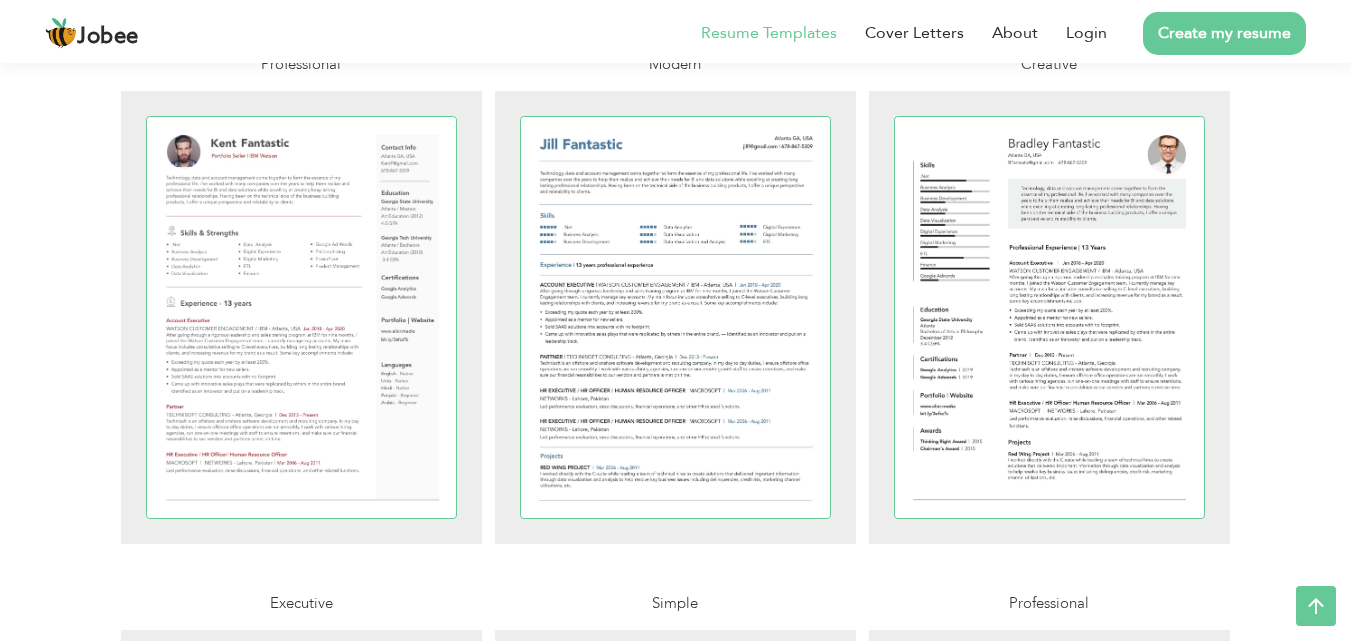 drag, startPoint x: 1363, startPoint y: 50, endPoint x: 1365, endPoint y: 87, distance: 37.054016 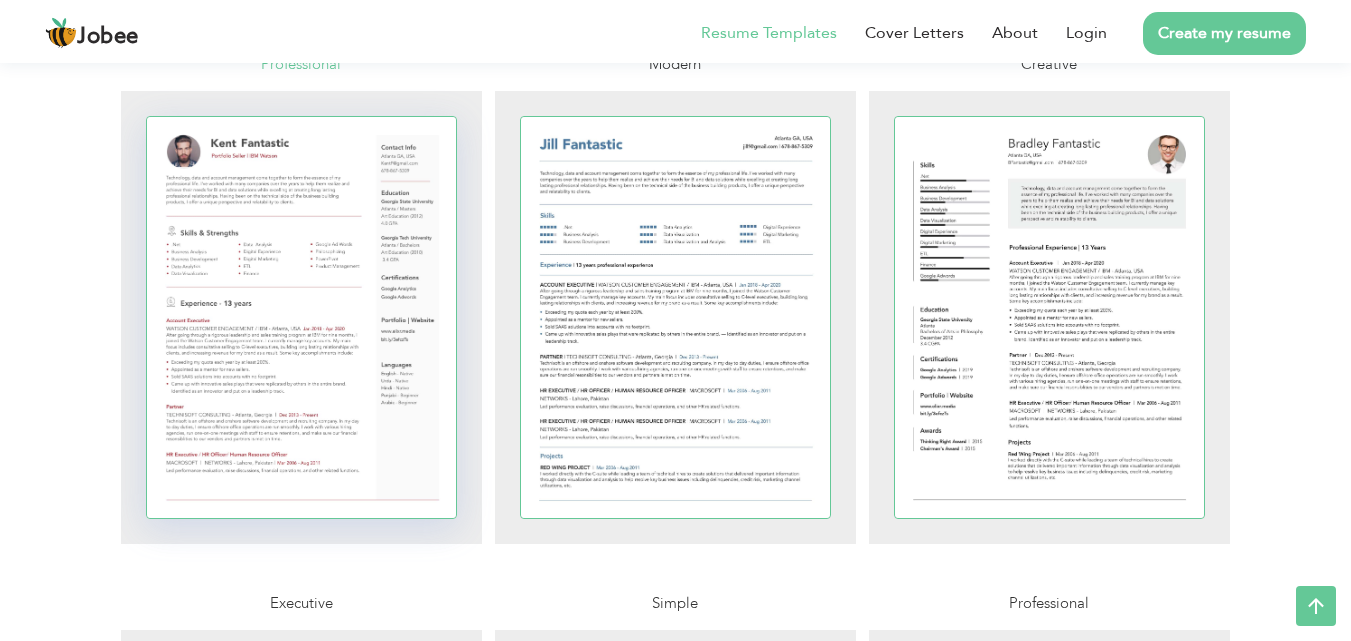 click at bounding box center (302, 317) 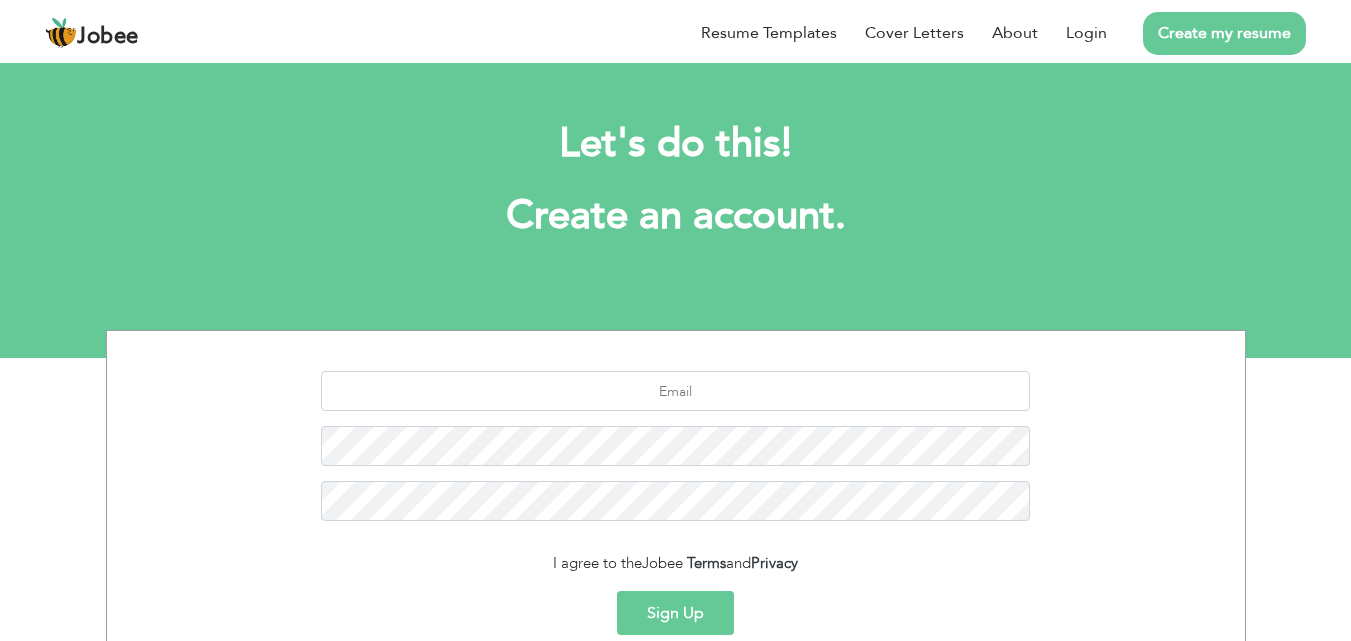 scroll, scrollTop: 0, scrollLeft: 0, axis: both 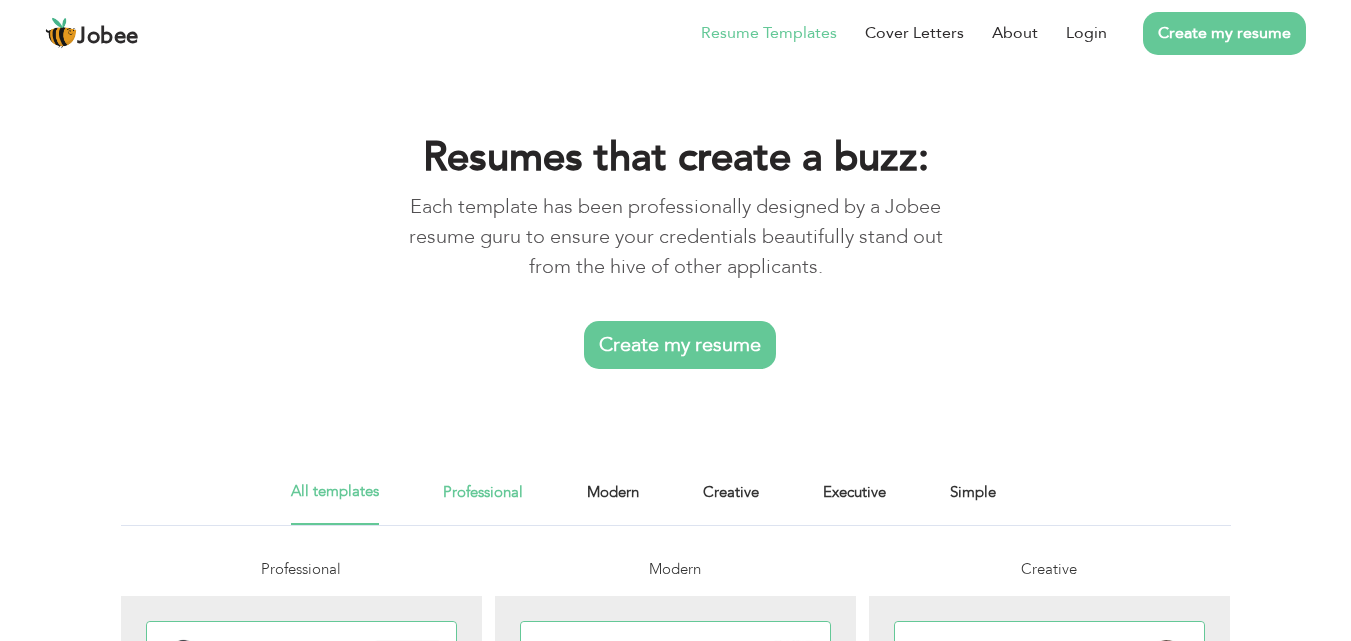 click on "Professional" at bounding box center [483, 502] 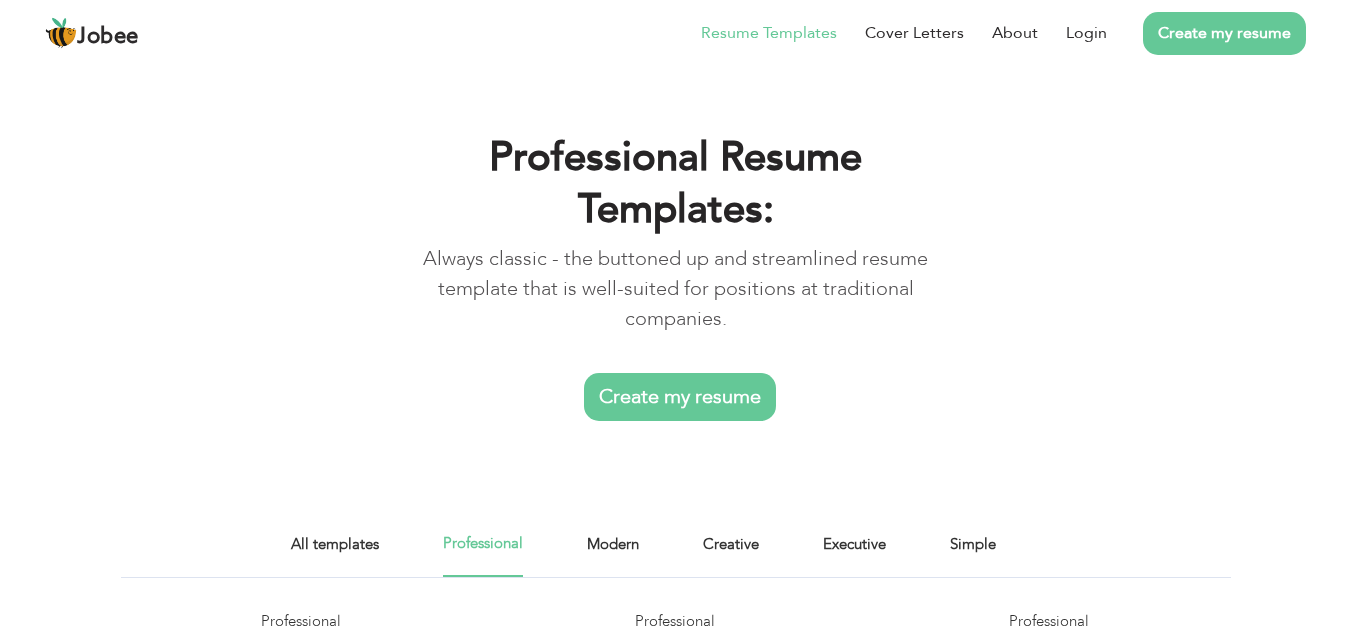 scroll, scrollTop: 0, scrollLeft: 0, axis: both 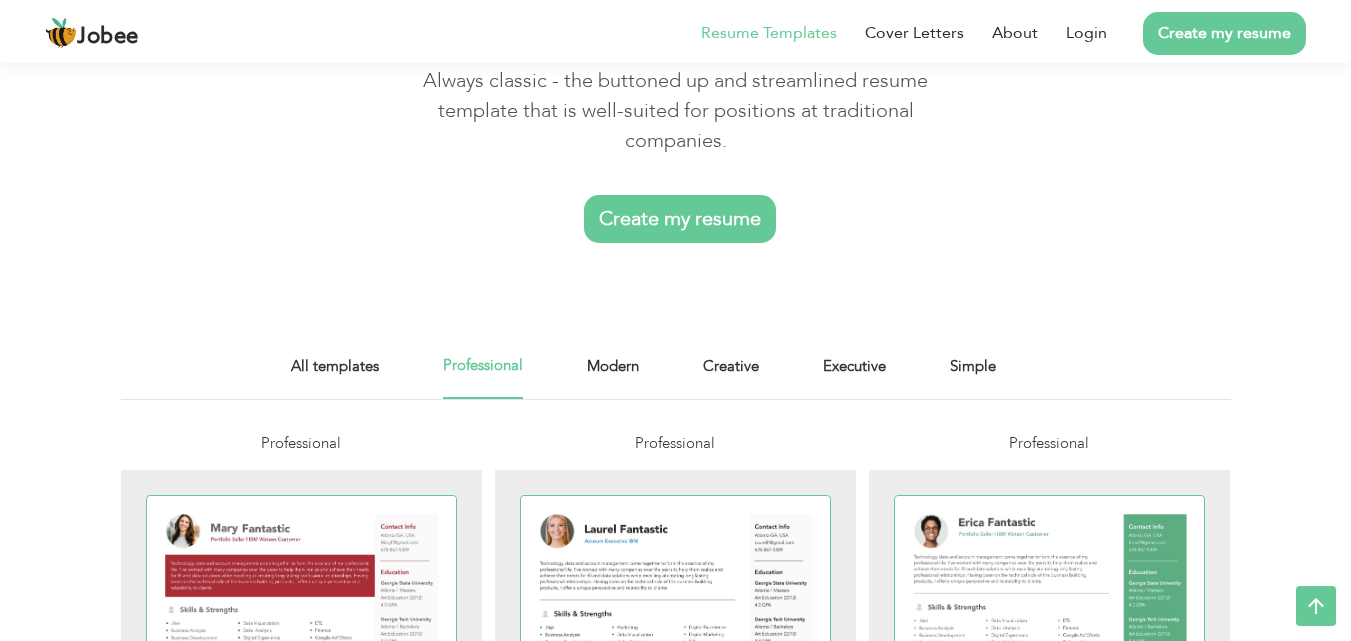 drag, startPoint x: 1361, startPoint y: 102, endPoint x: 1358, endPoint y: 137, distance: 35.128338 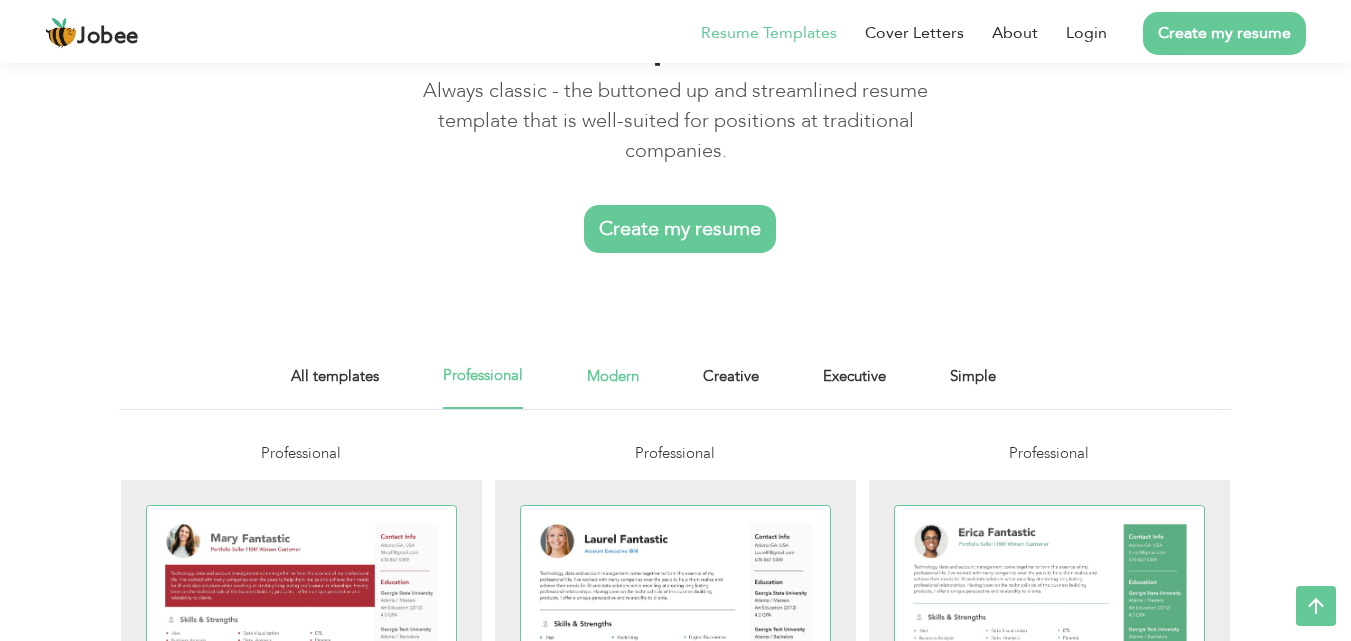 click on "Modern" at bounding box center [613, 386] 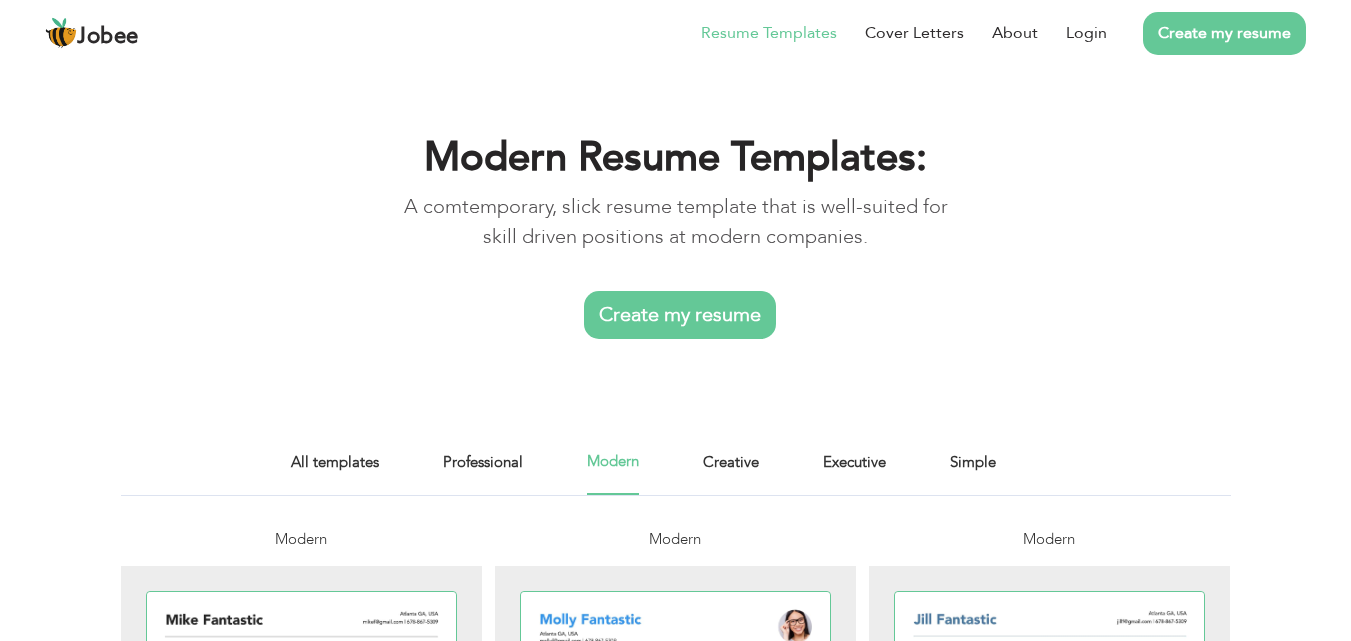 scroll, scrollTop: 0, scrollLeft: 0, axis: both 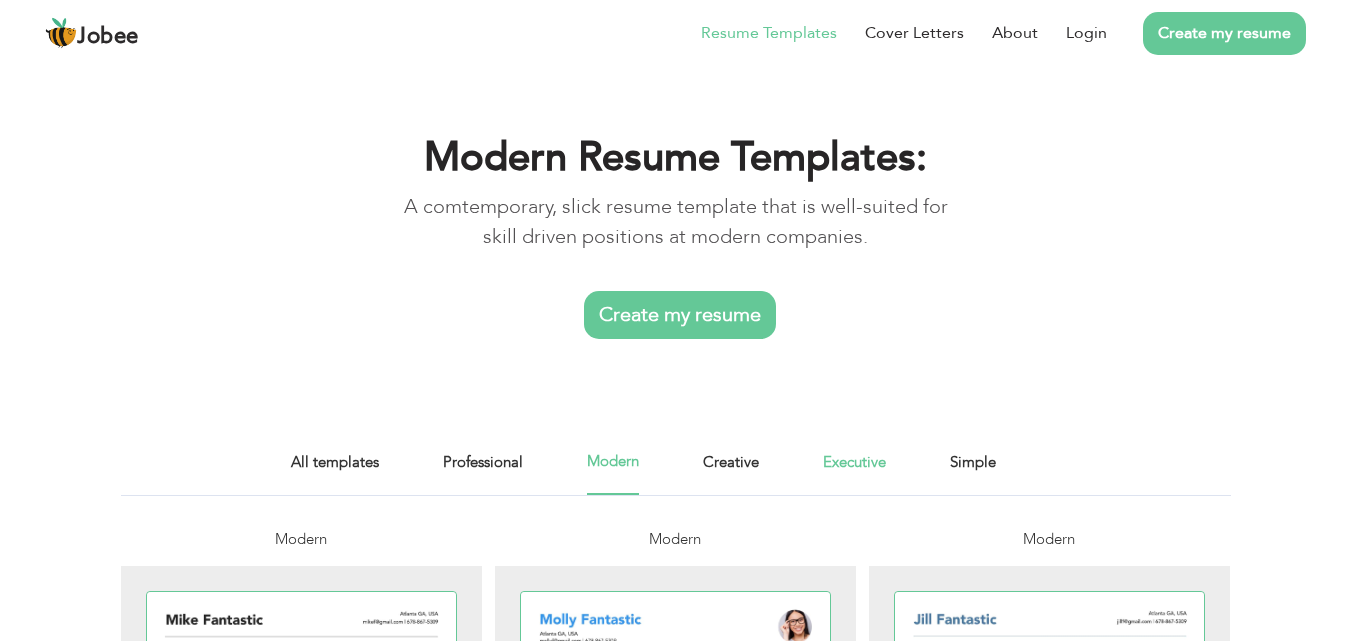 click on "Executive" at bounding box center (854, 472) 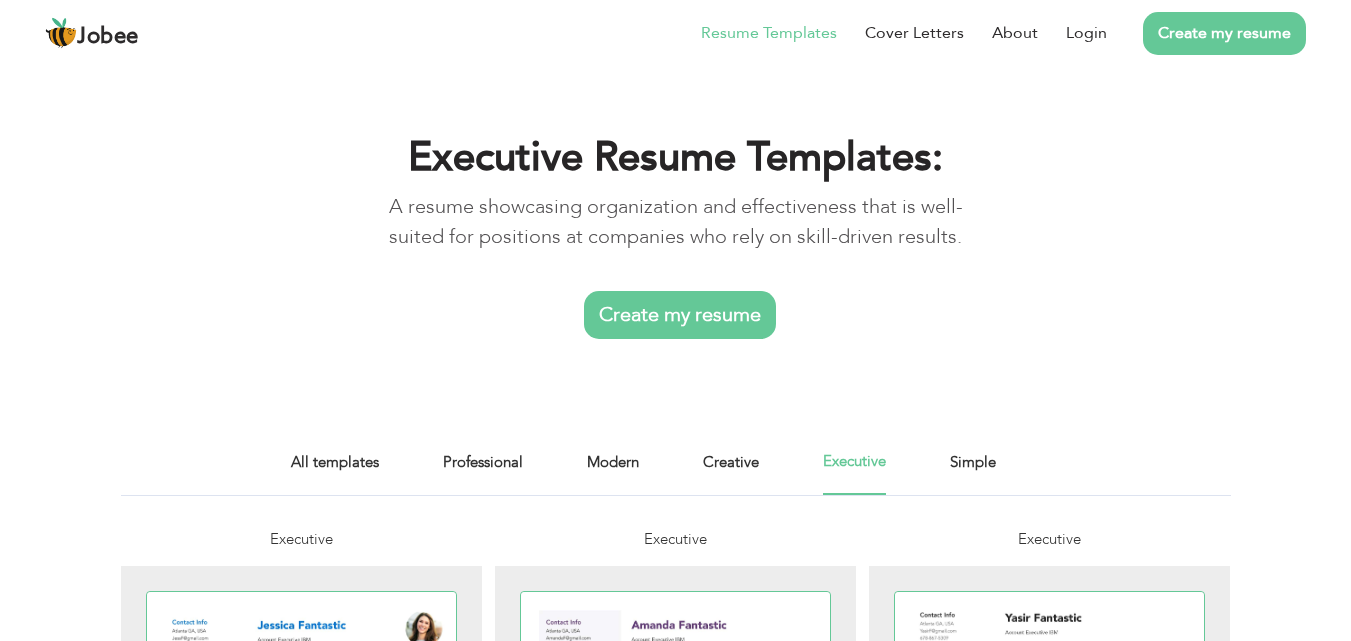 scroll, scrollTop: 0, scrollLeft: 0, axis: both 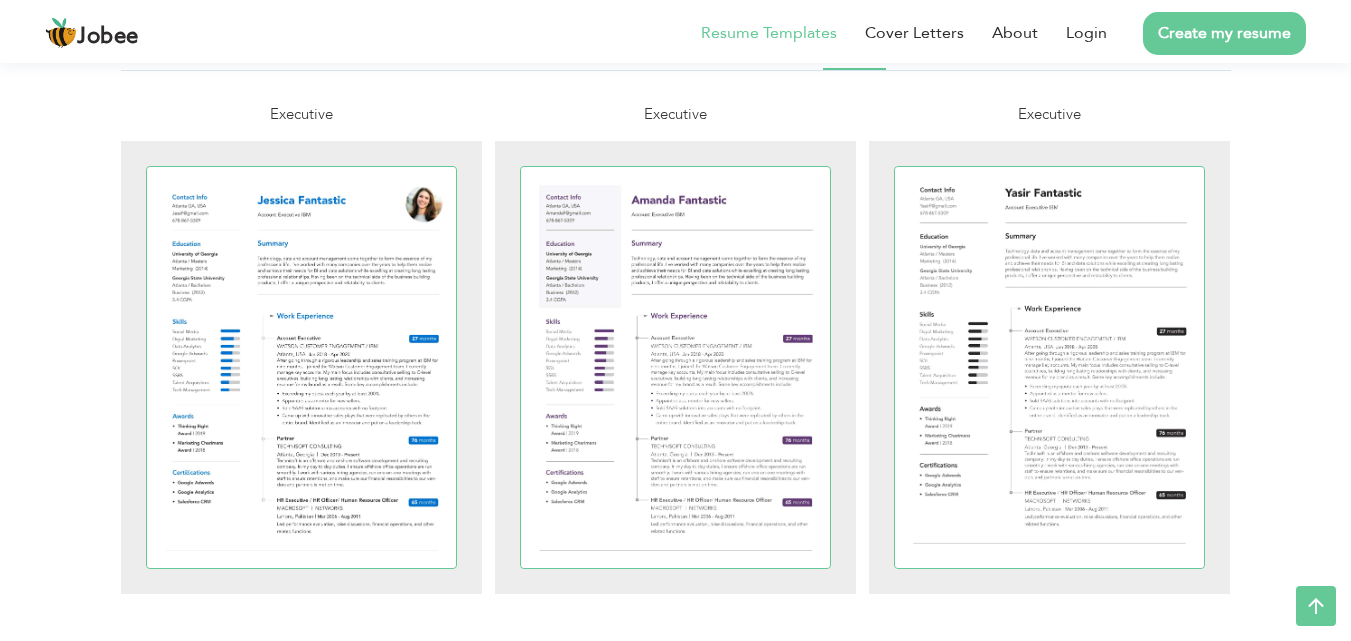 drag, startPoint x: 0, startPoint y: 0, endPoint x: 1343, endPoint y: 209, distance: 1359.1652 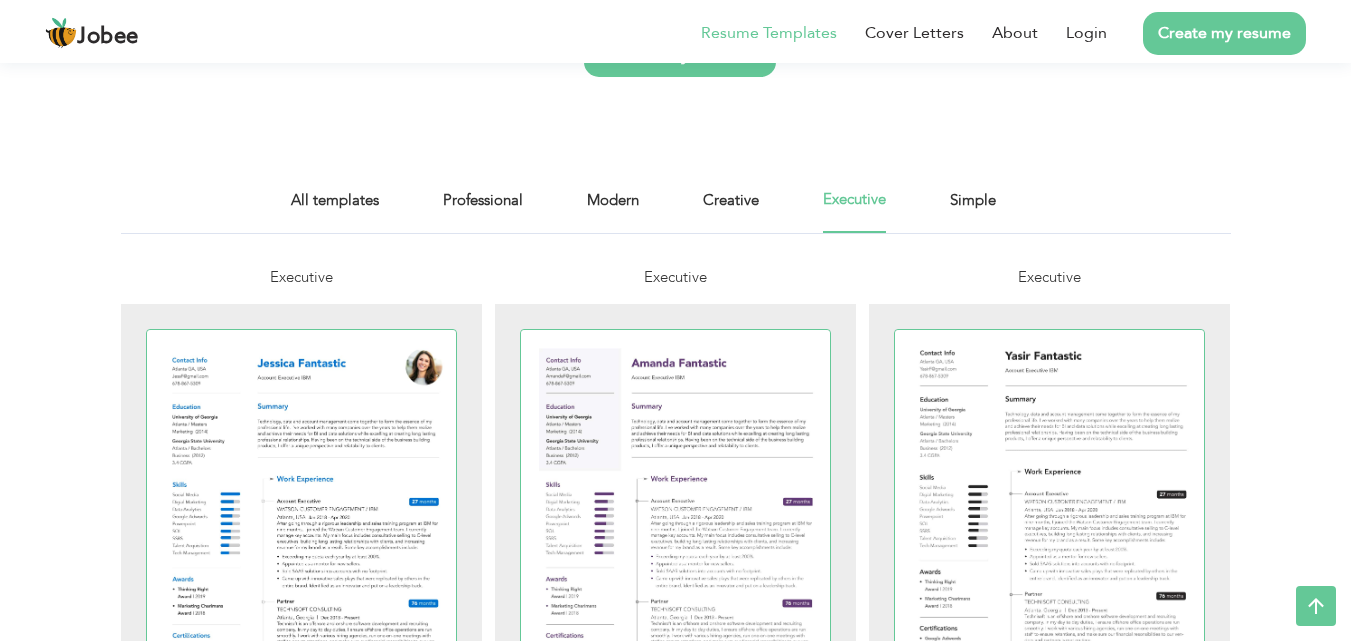 scroll, scrollTop: 239, scrollLeft: 0, axis: vertical 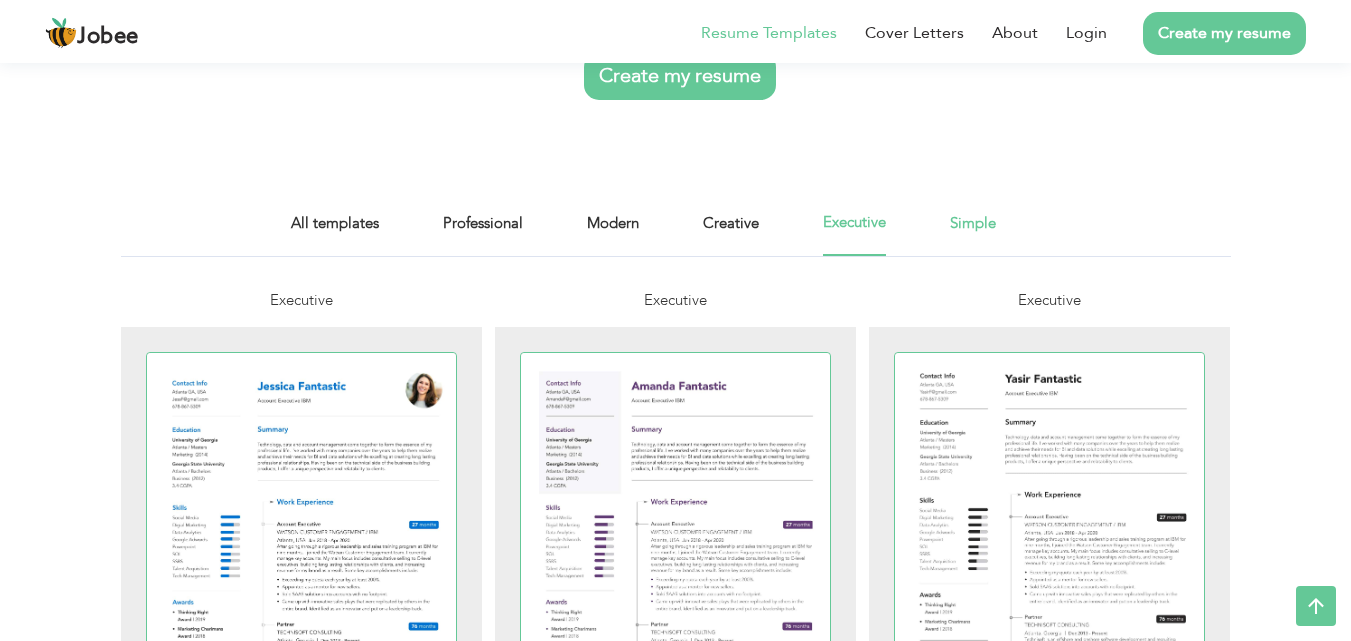 click on "Simple" at bounding box center [973, 233] 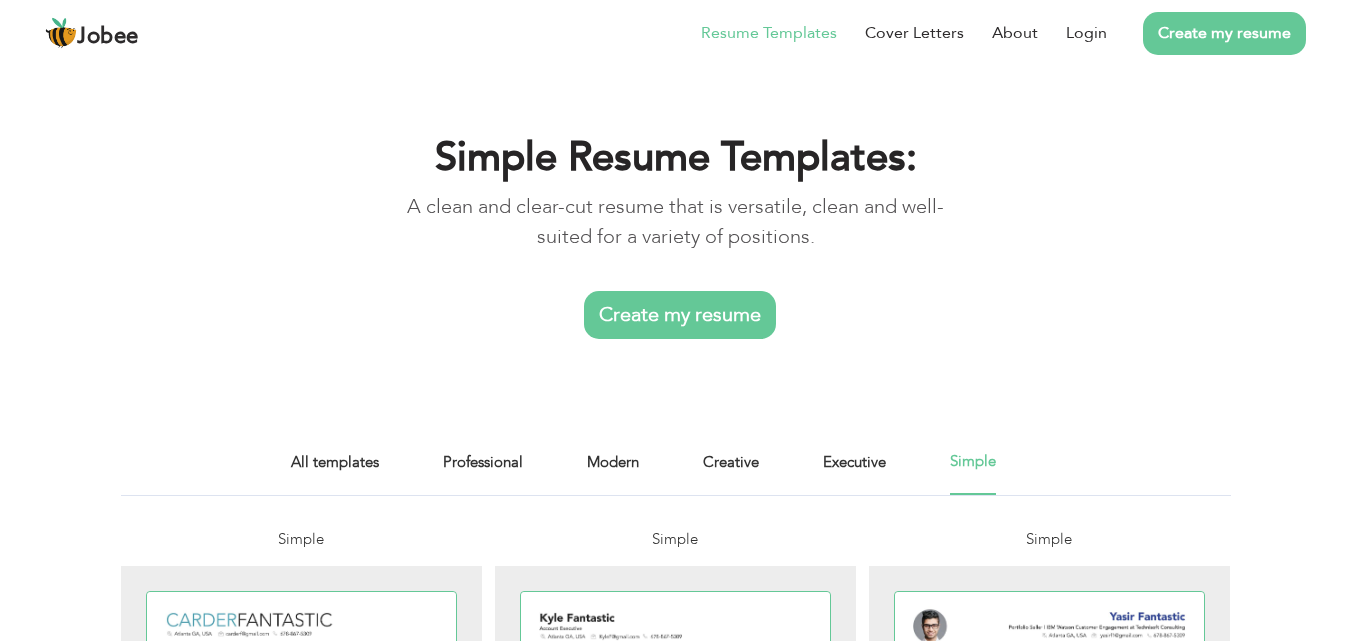 scroll, scrollTop: 0, scrollLeft: 0, axis: both 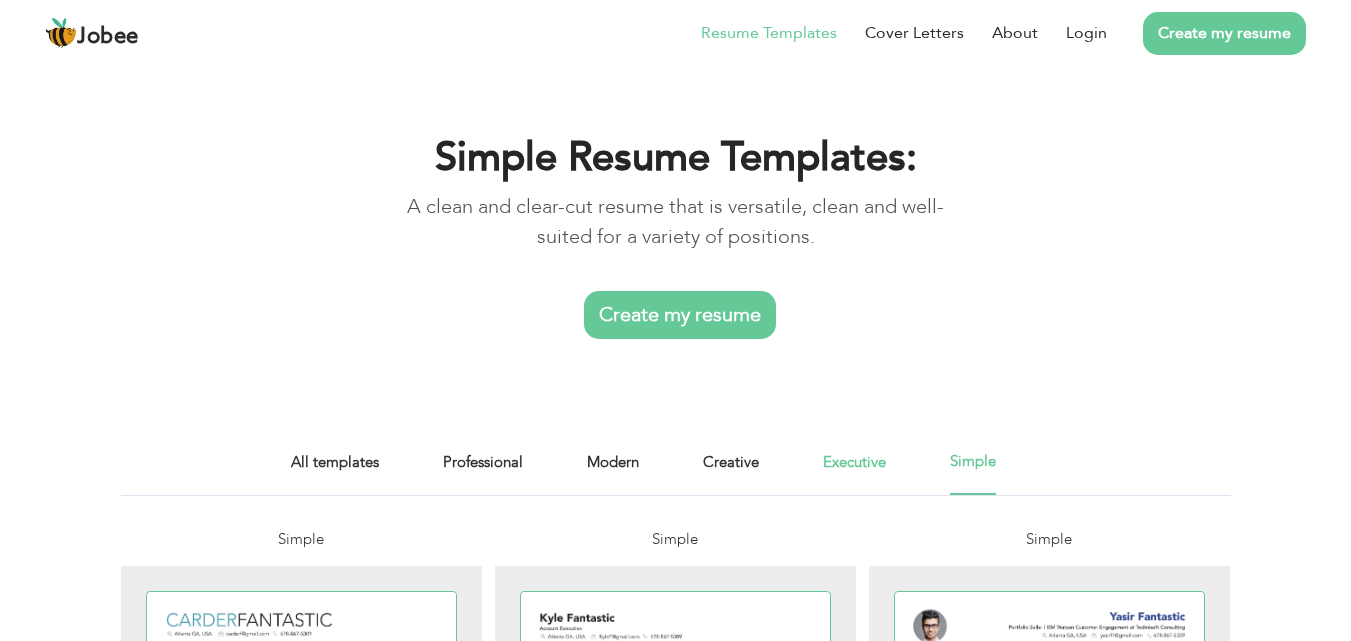 click on "Executive" at bounding box center (854, 472) 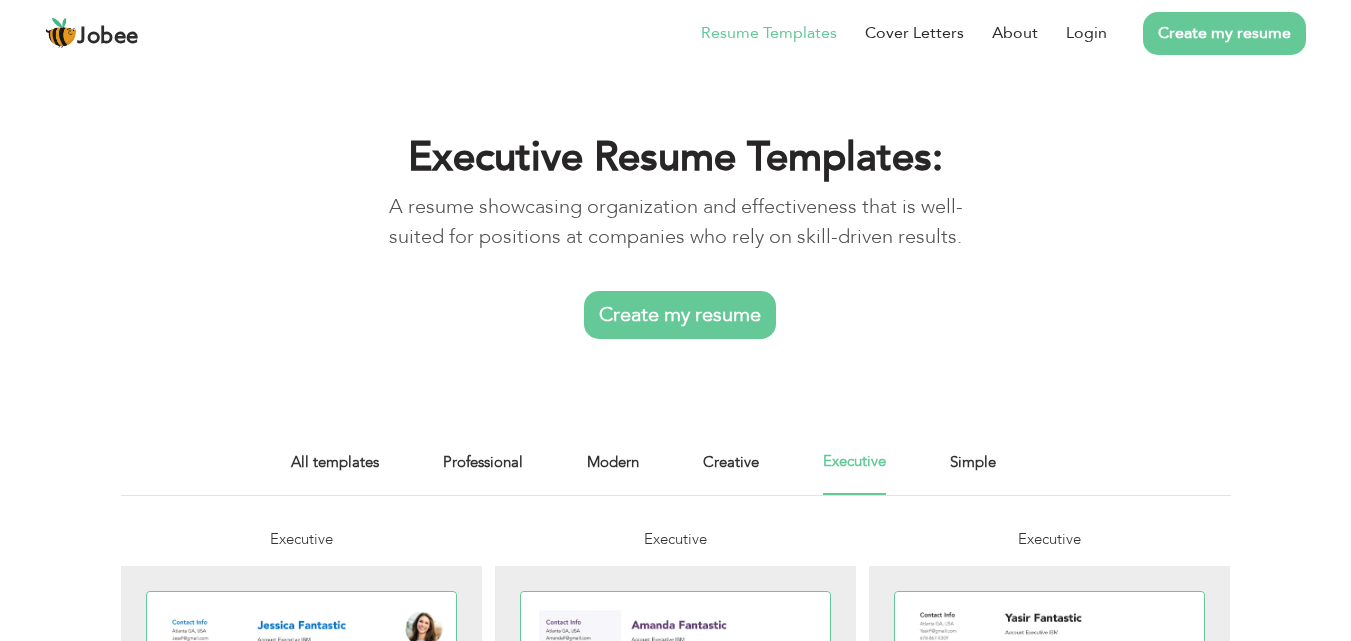 scroll, scrollTop: 0, scrollLeft: 0, axis: both 